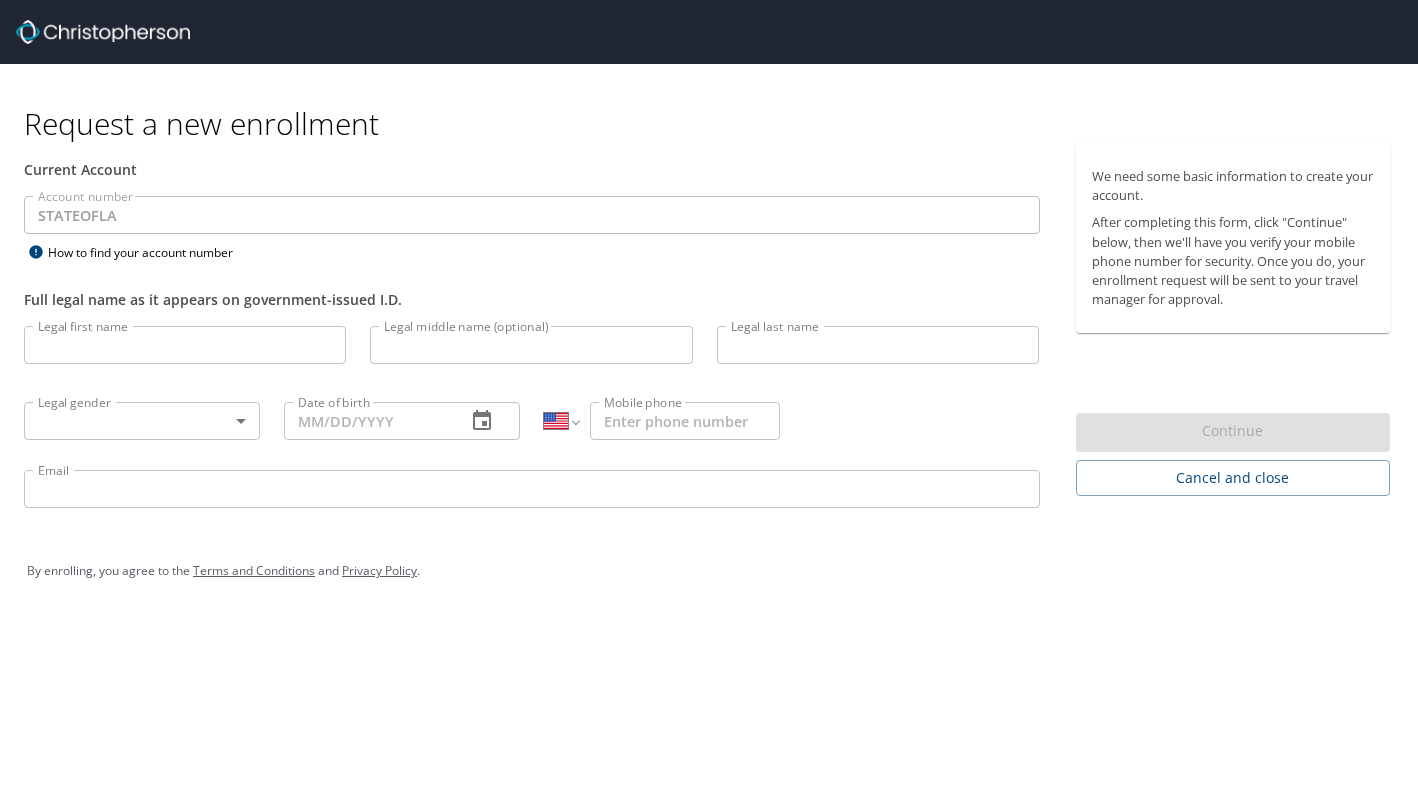 select on "US" 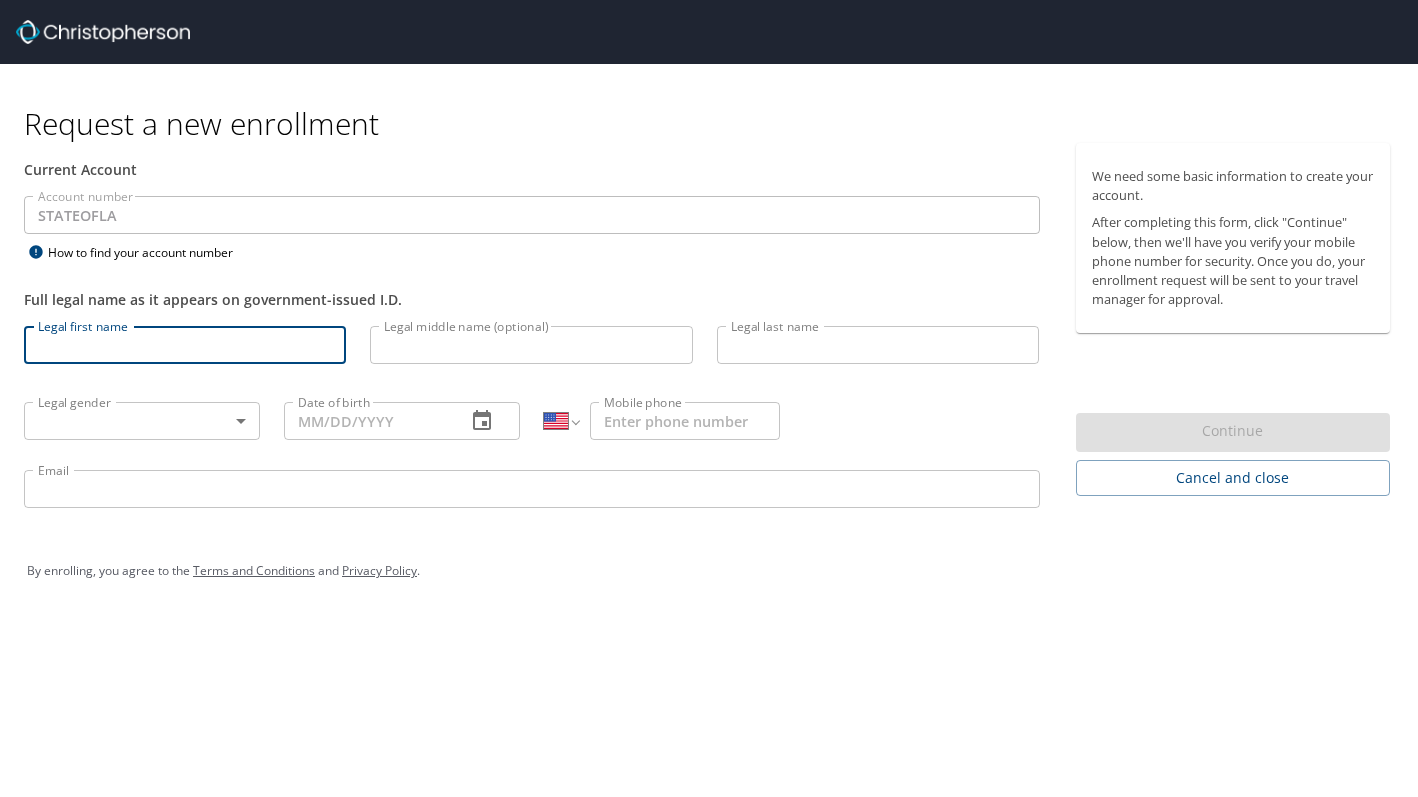 click on "Legal first name" at bounding box center [185, 345] 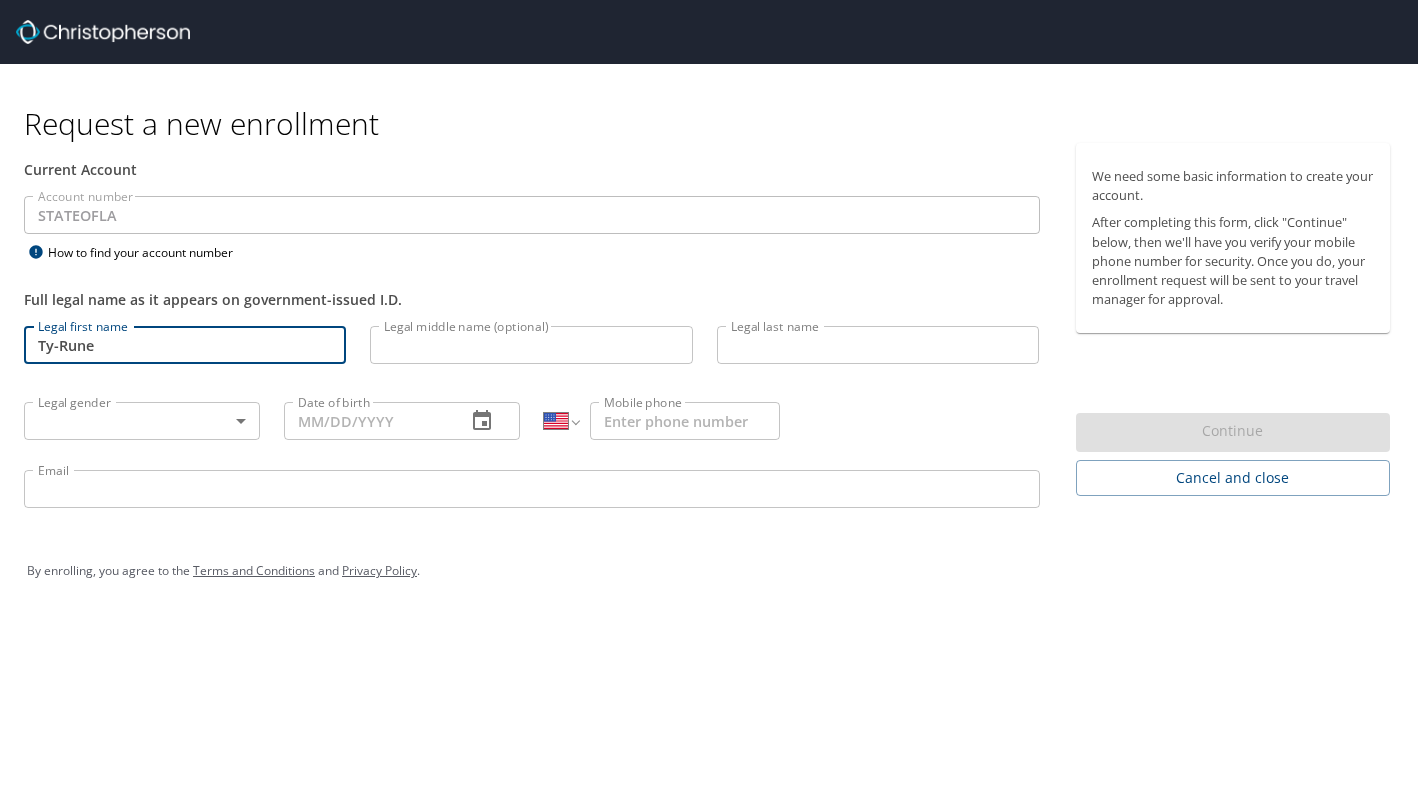 type on "Ty-Runet" 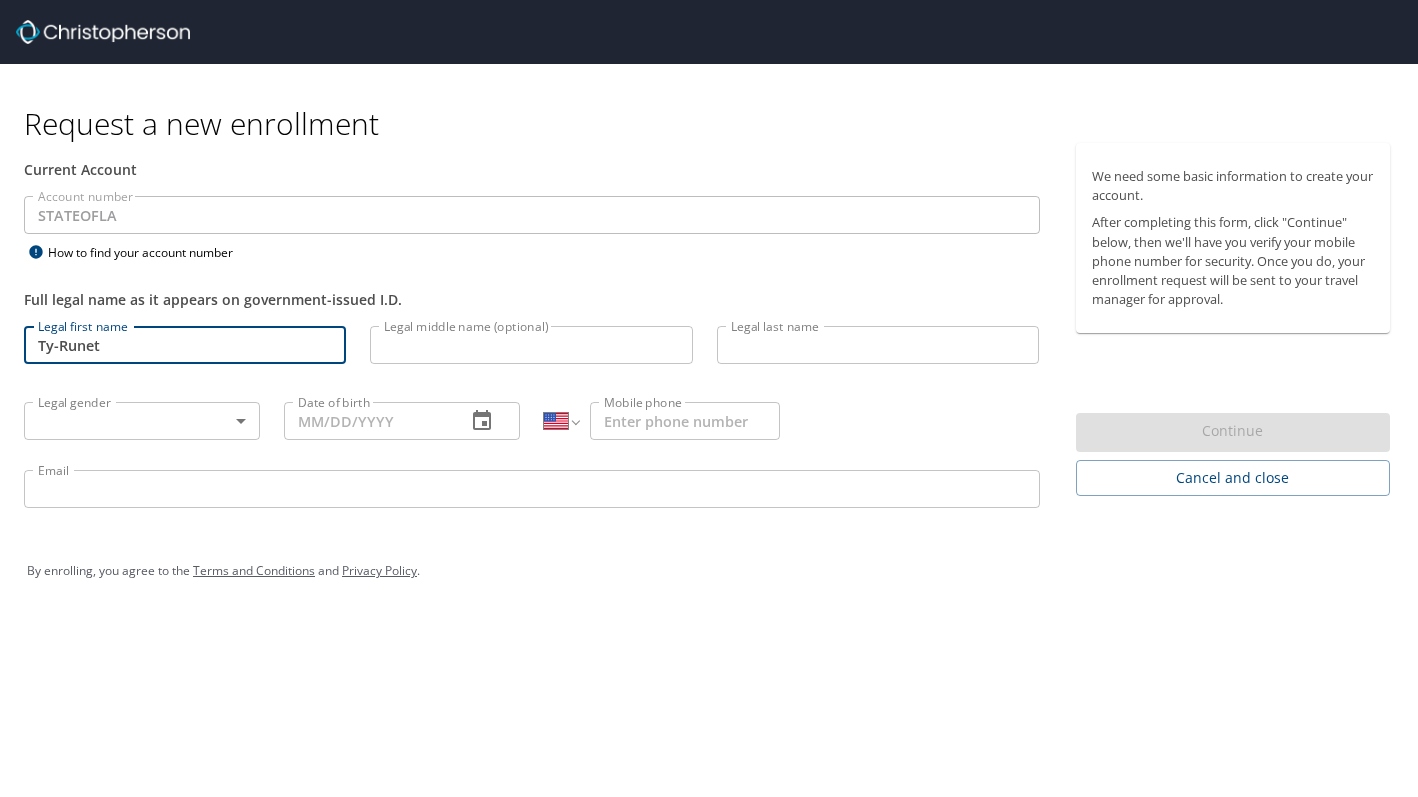 type on "[PERSON_NAME]" 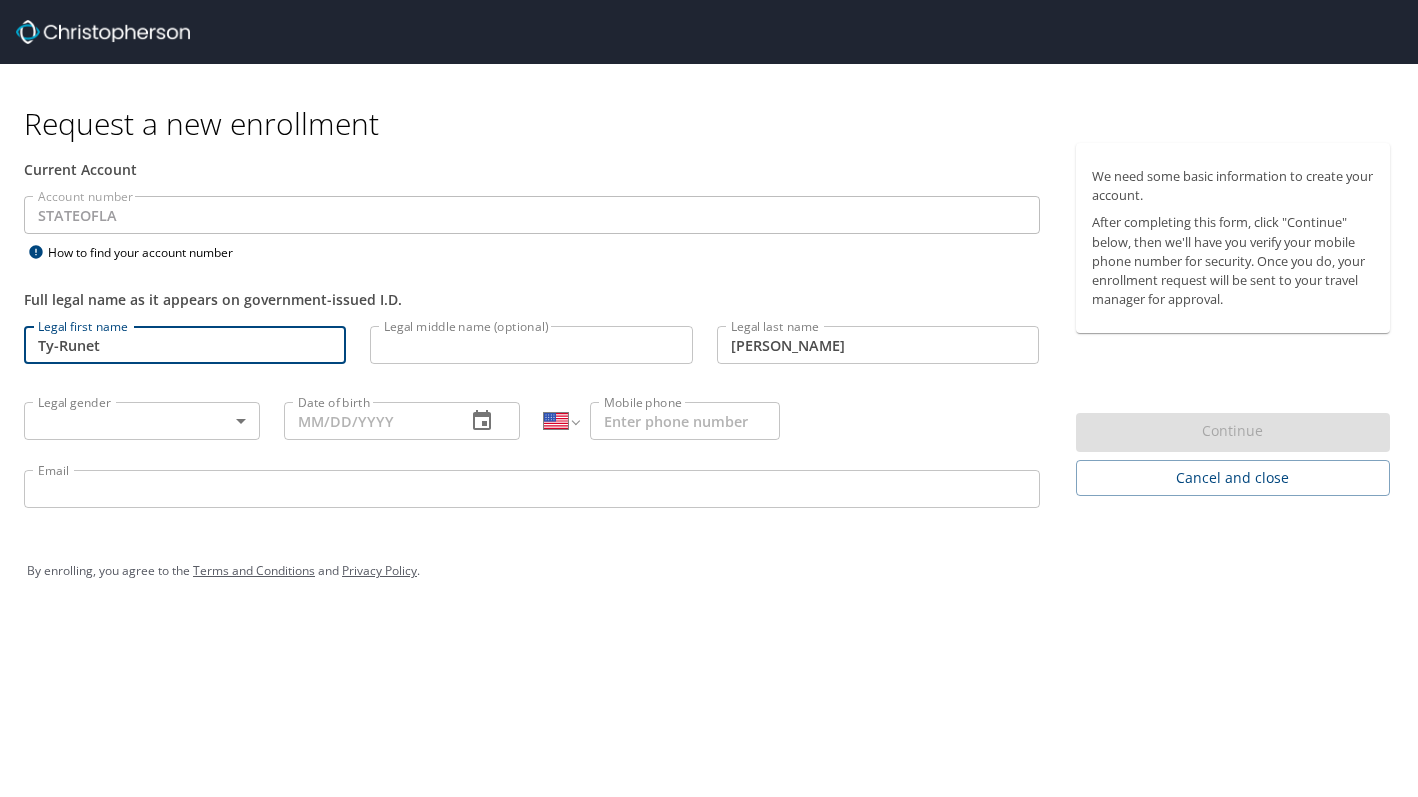 type on "[PHONE_NUMBER]" 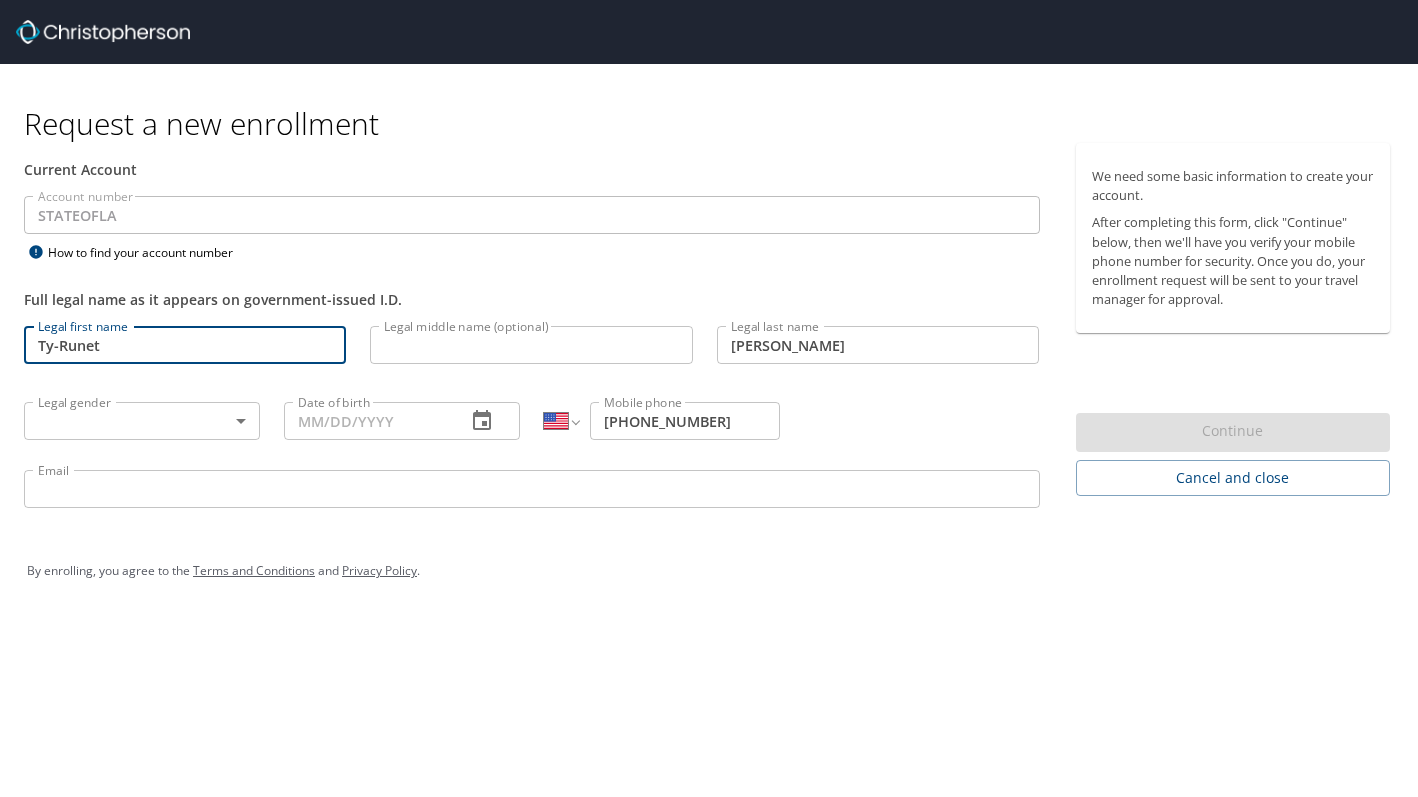type on "[EMAIL_ADDRESS][DOMAIN_NAME]" 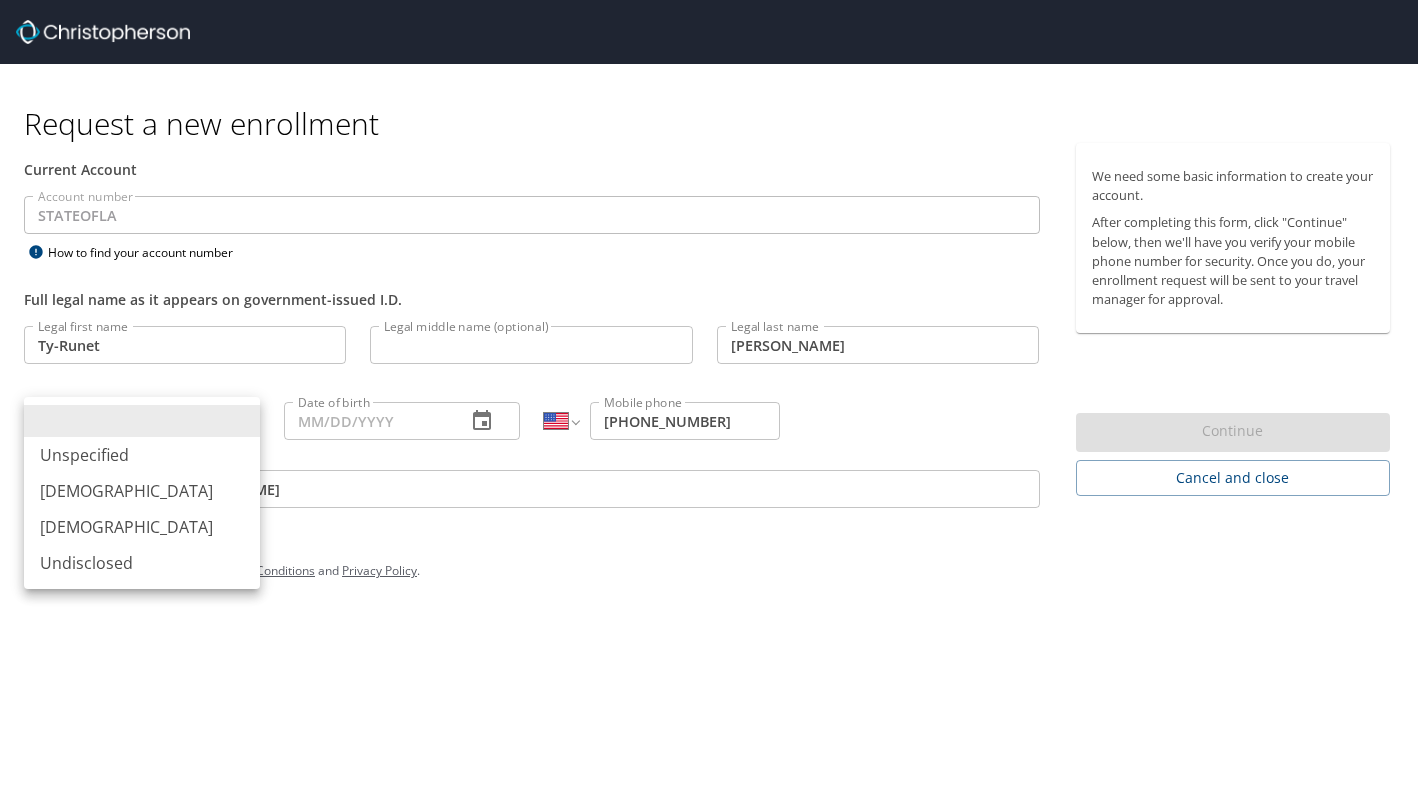 click on "Request a new enrollment Current Account Account number STATEOFLA Account number  How to find your account number Full legal name as it appears on government-issued I.D. Legal first name Ty-Runet Legal first name Legal middle name (optional) Legal middle name (optional) Legal last name Bryant Legal last name Legal gender ​ Legal gender Date of birth Date of birth International Afghanistan Åland Islands Albania Algeria American Samoa Andorra Angola Anguilla Antigua and Barbuda Argentina Armenia Aruba Ascension Island Australia Austria Azerbaijan Bahamas Bahrain Bangladesh Barbados Belarus Belgium Belize Benin Bermuda Bhutan Bolivia Bonaire, Sint Eustatius and Saba Bosnia and Herzegovina Botswana Brazil British Indian Ocean Territory Brunei Darussalam Bulgaria Burkina Faso Burma Burundi Cambodia Cameroon Canada Cape Verde Cayman Islands Central African Republic Chad Chile China Christmas Island Cocos (Keeling) Islands Colombia Comoros Congo Congo, Democratic Republic of the Cook Islands Costa Rica Croatia" at bounding box center (709, 398) 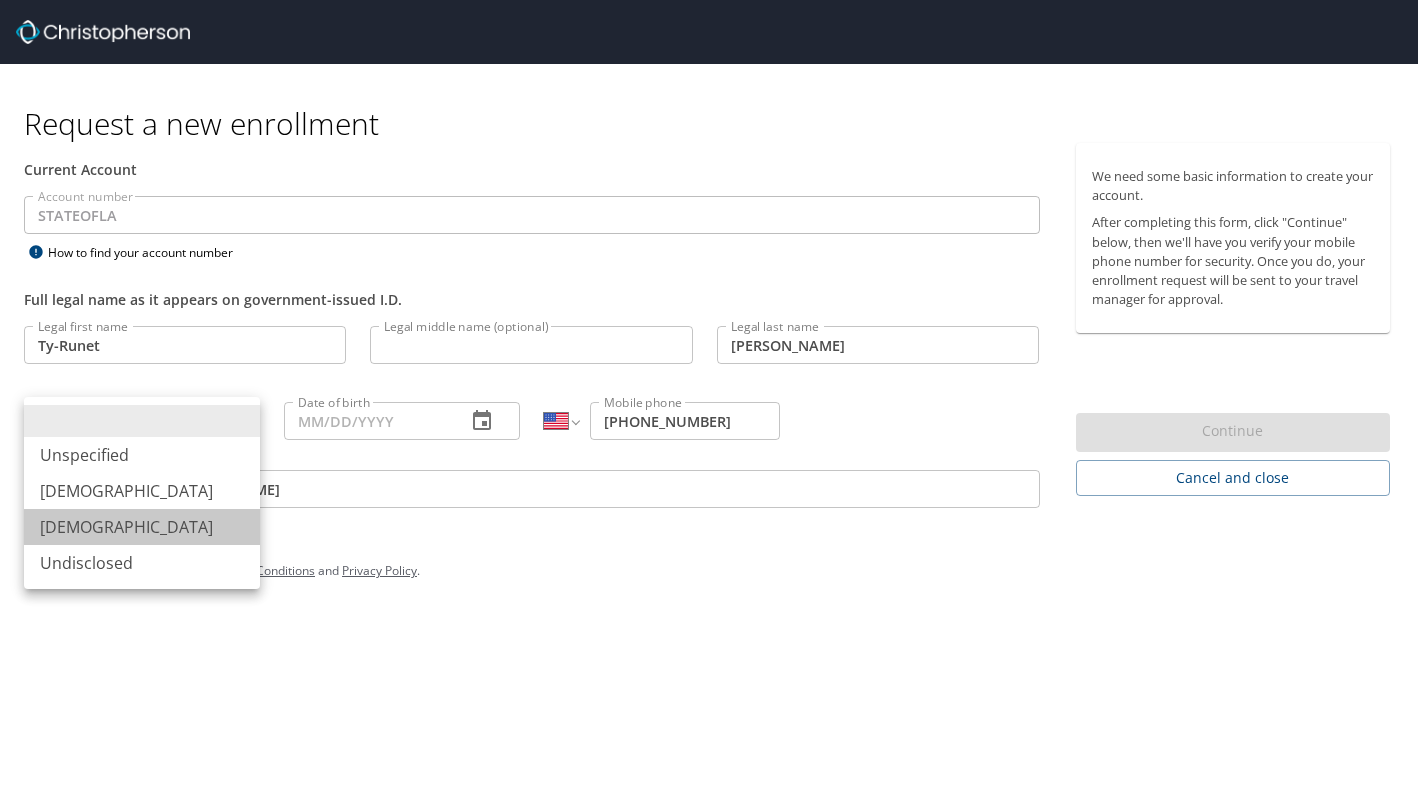 click on "[DEMOGRAPHIC_DATA]" at bounding box center (142, 527) 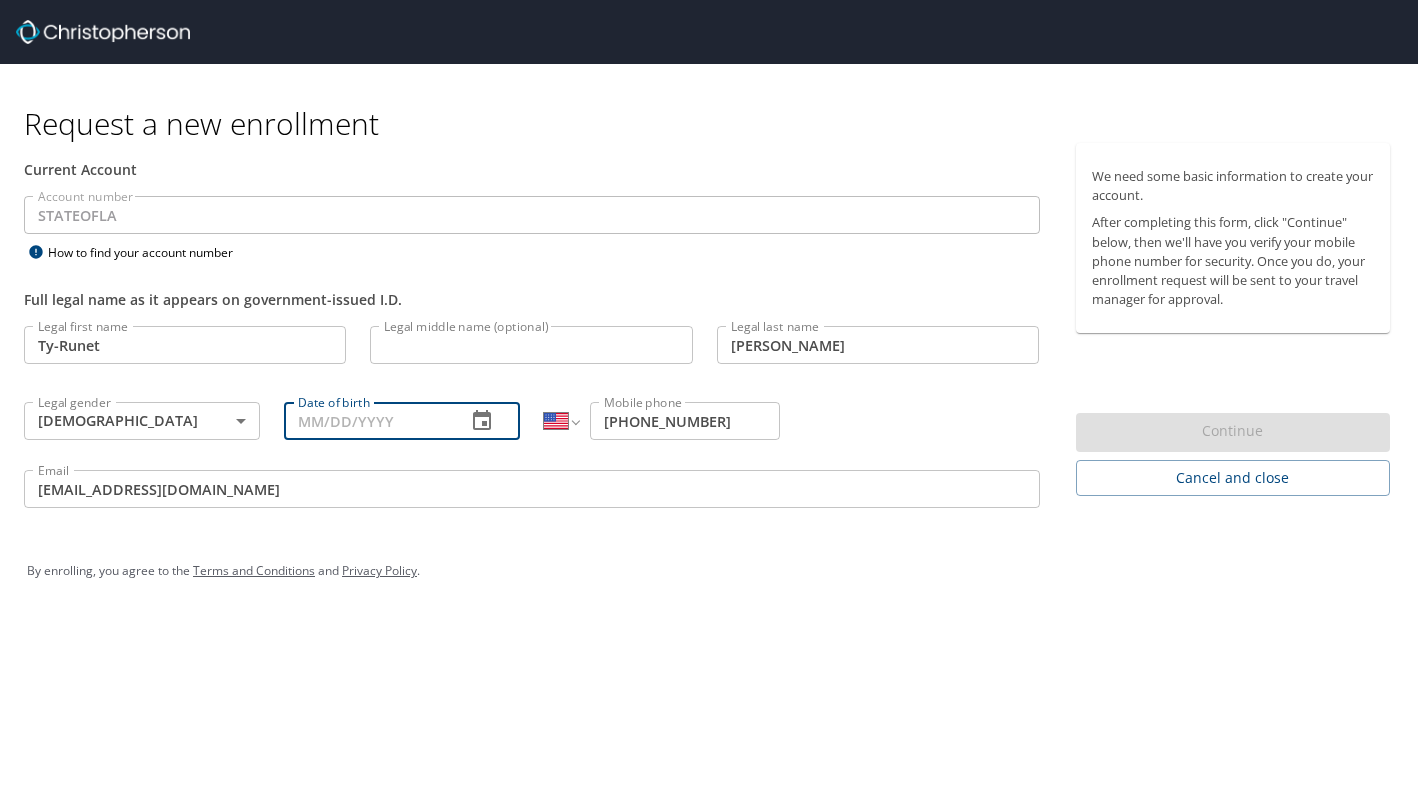 click on "Date of birth" at bounding box center (367, 421) 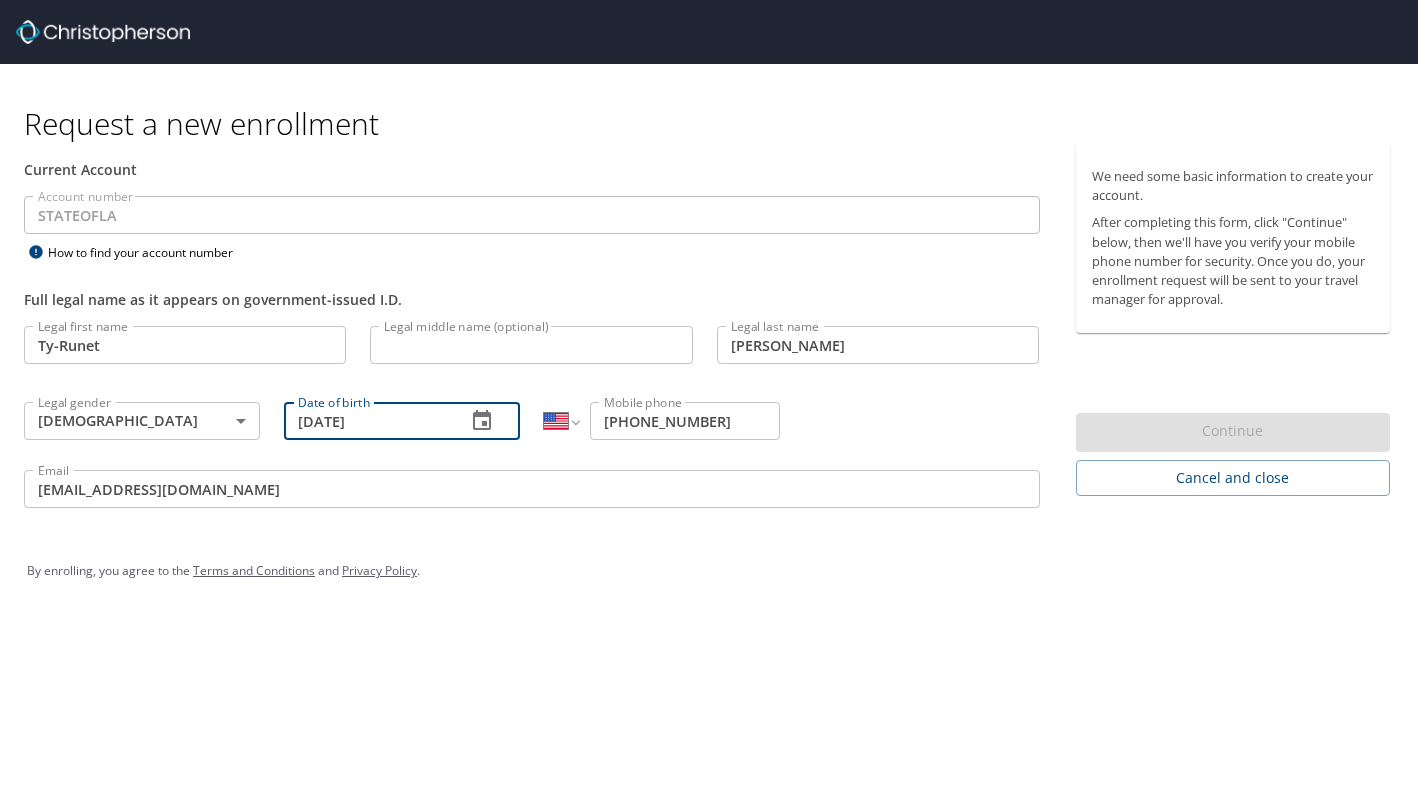 type on "[DATE]" 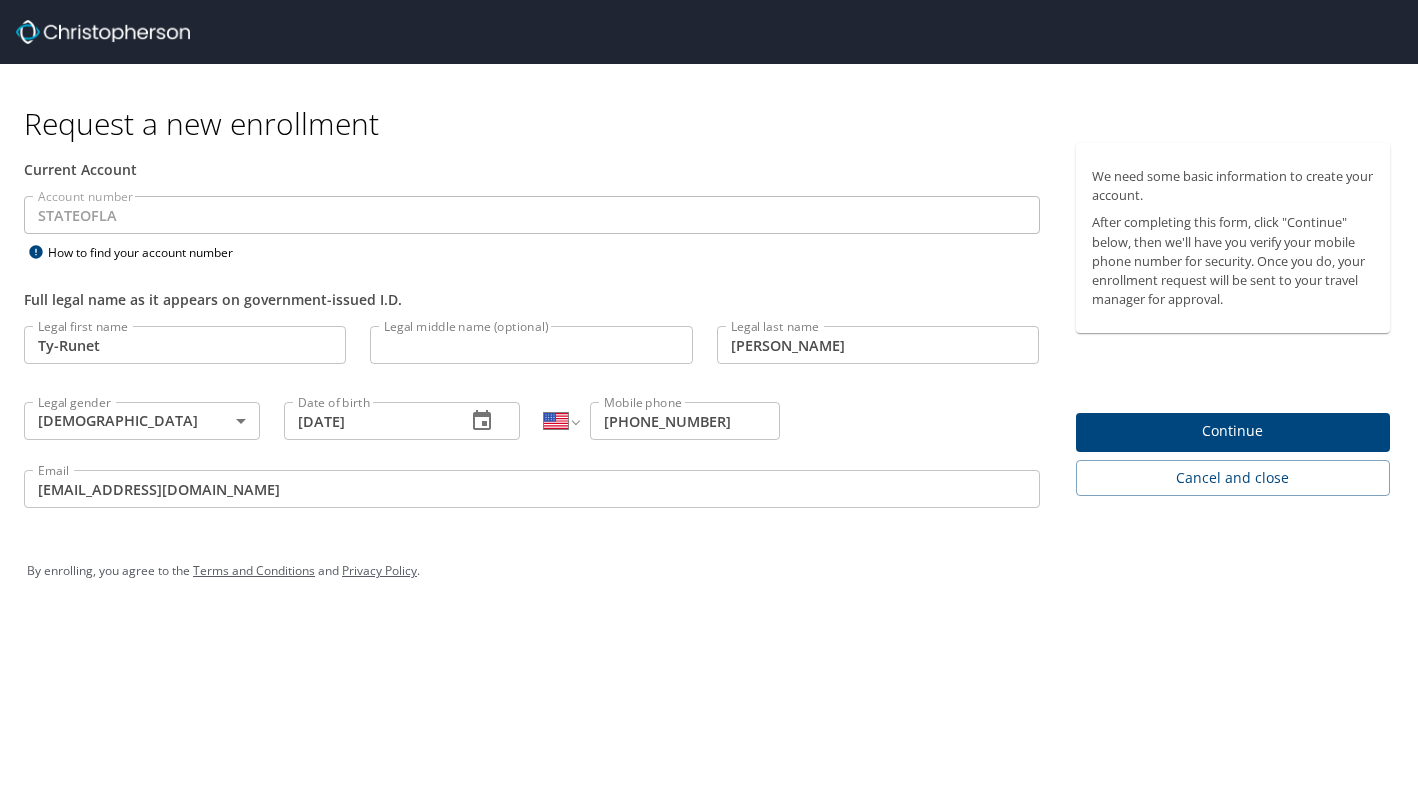 click on "By enrolling, you agree to the   Terms and Conditions   and   Privacy Policy ." at bounding box center (709, 571) 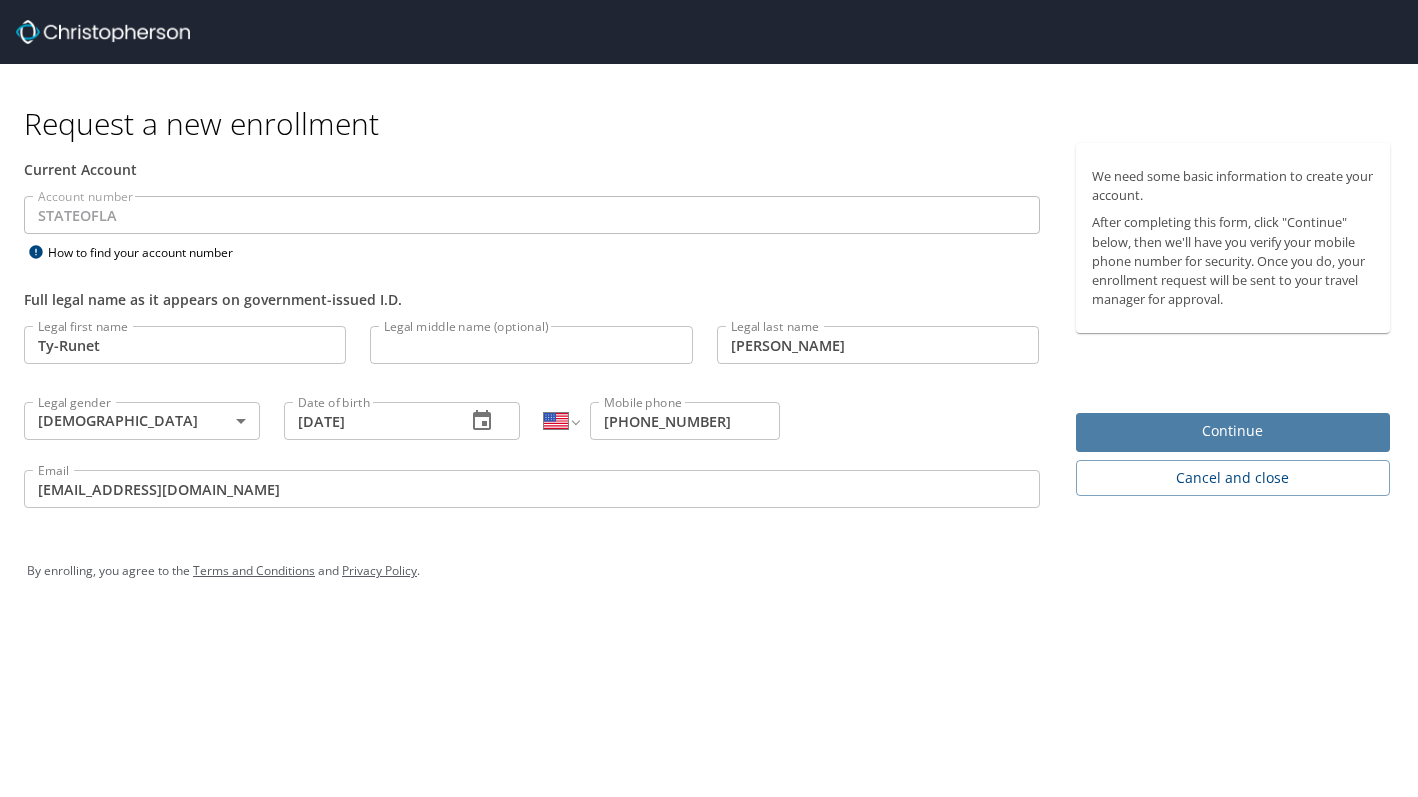 click on "Continue" at bounding box center (1233, 431) 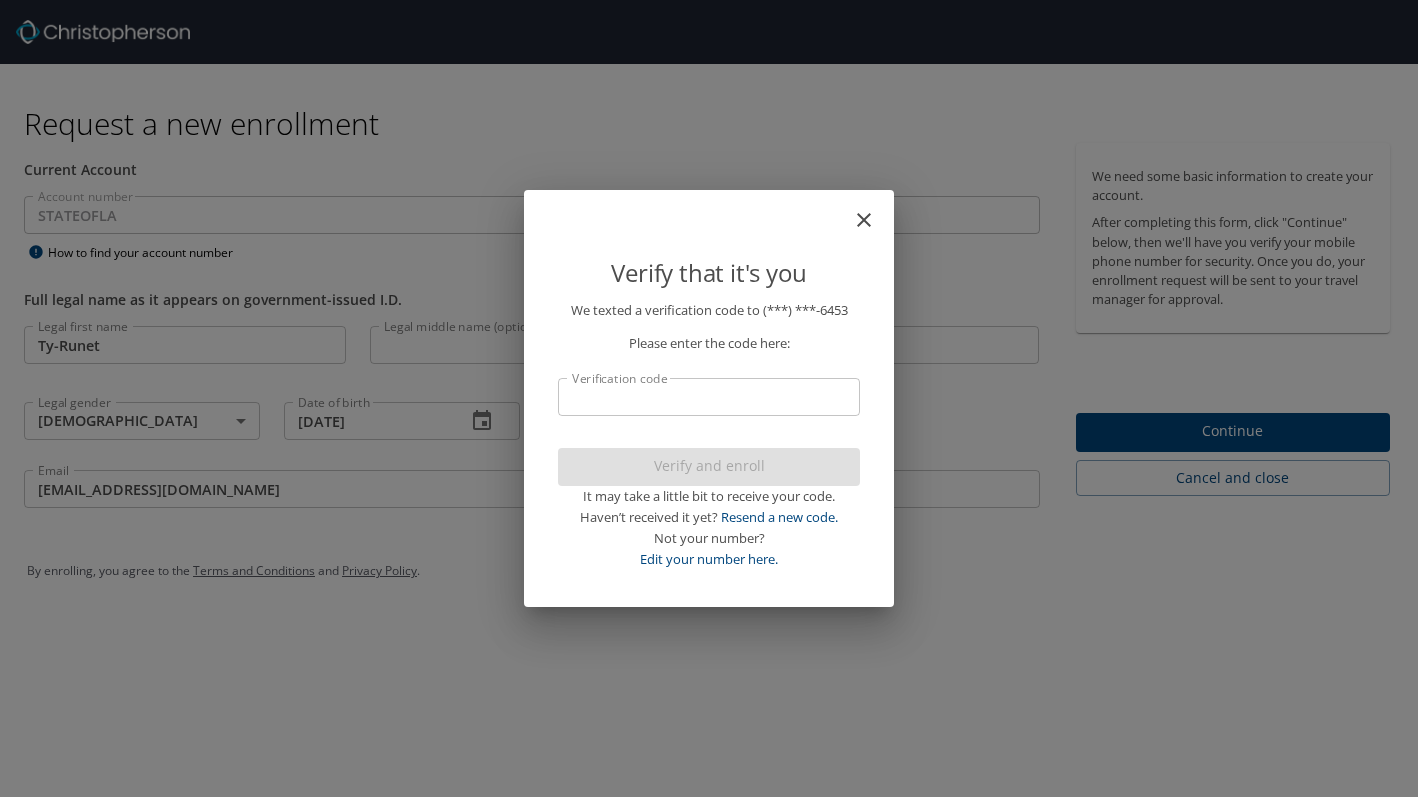 click on "Verification code" at bounding box center (709, 397) 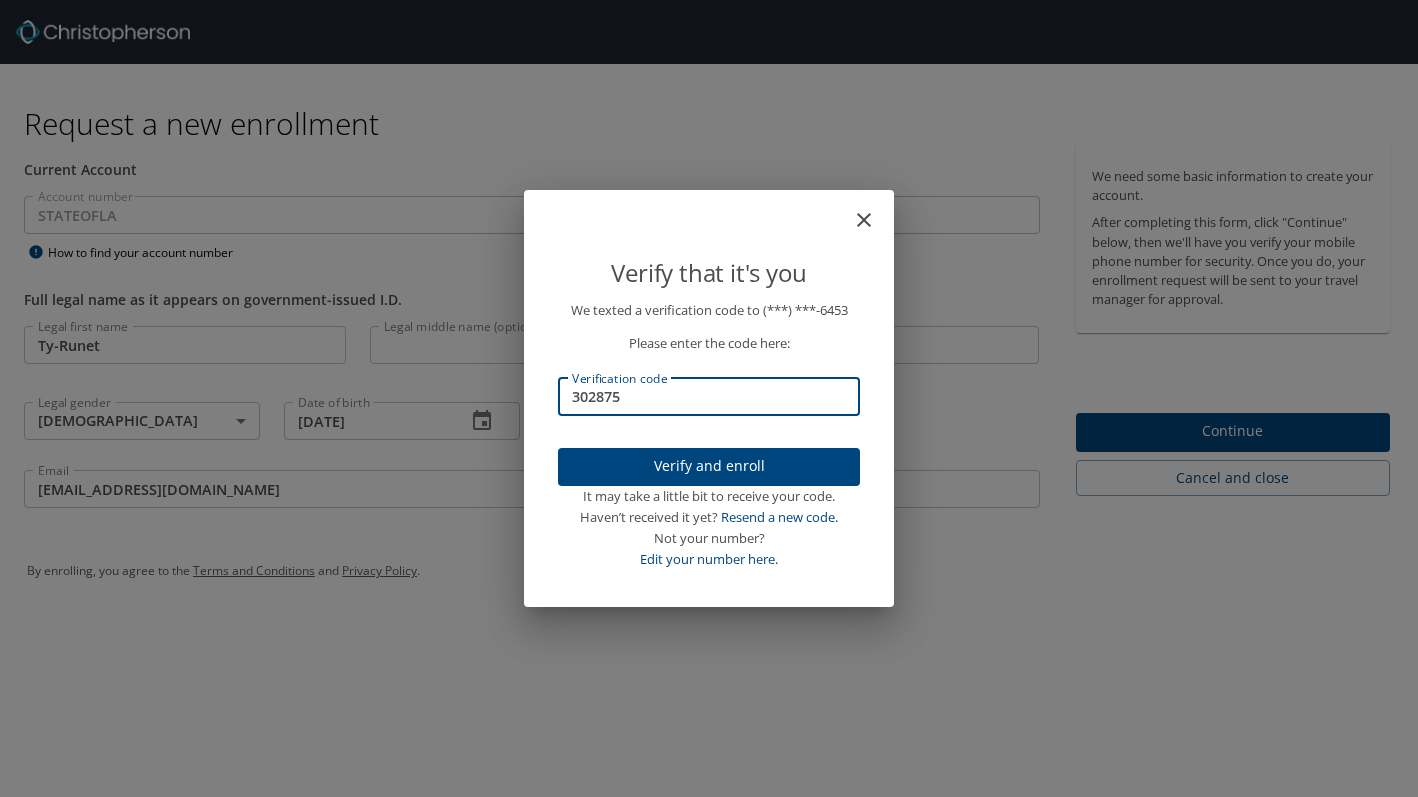 type on "302875" 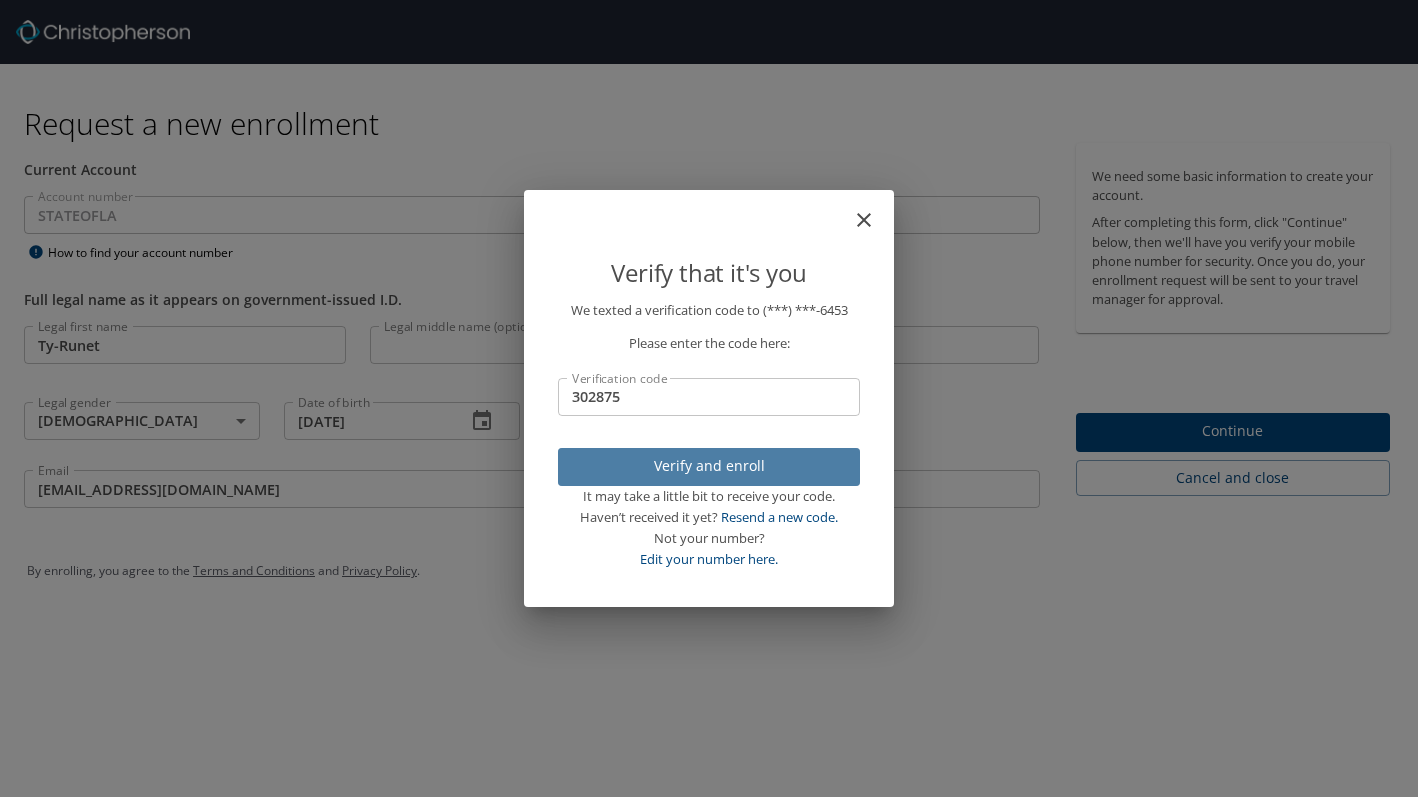 click on "Verify and enroll" at bounding box center [709, 466] 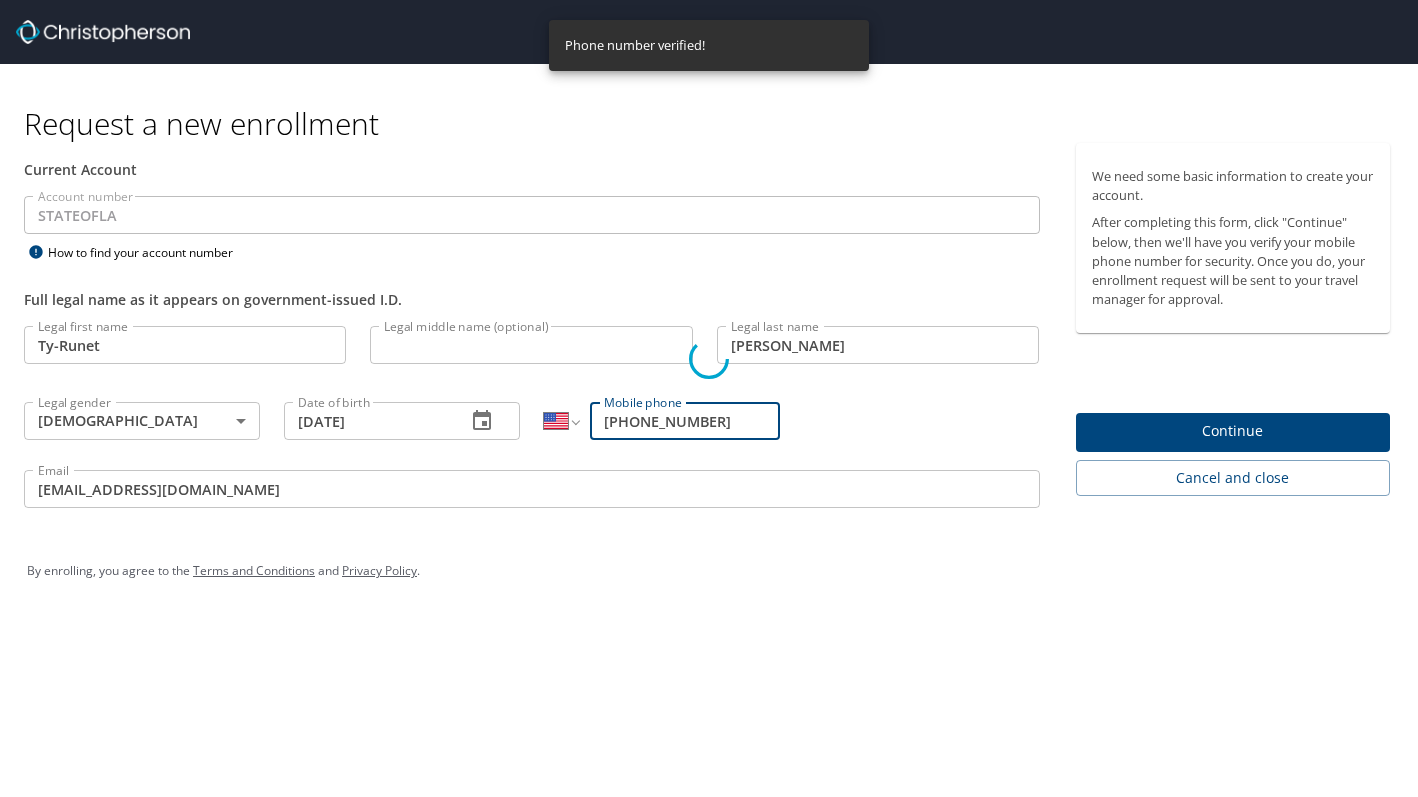 click on "Verify that it's you We texted a verification code to (***) ***- 6453 Please enter the code here: Verification code Verification code Verify and enroll It may take a little bit to receive your code. Haven’t received it yet?   Resend a new code. Not your number? Edit your number here." at bounding box center (709, 398) 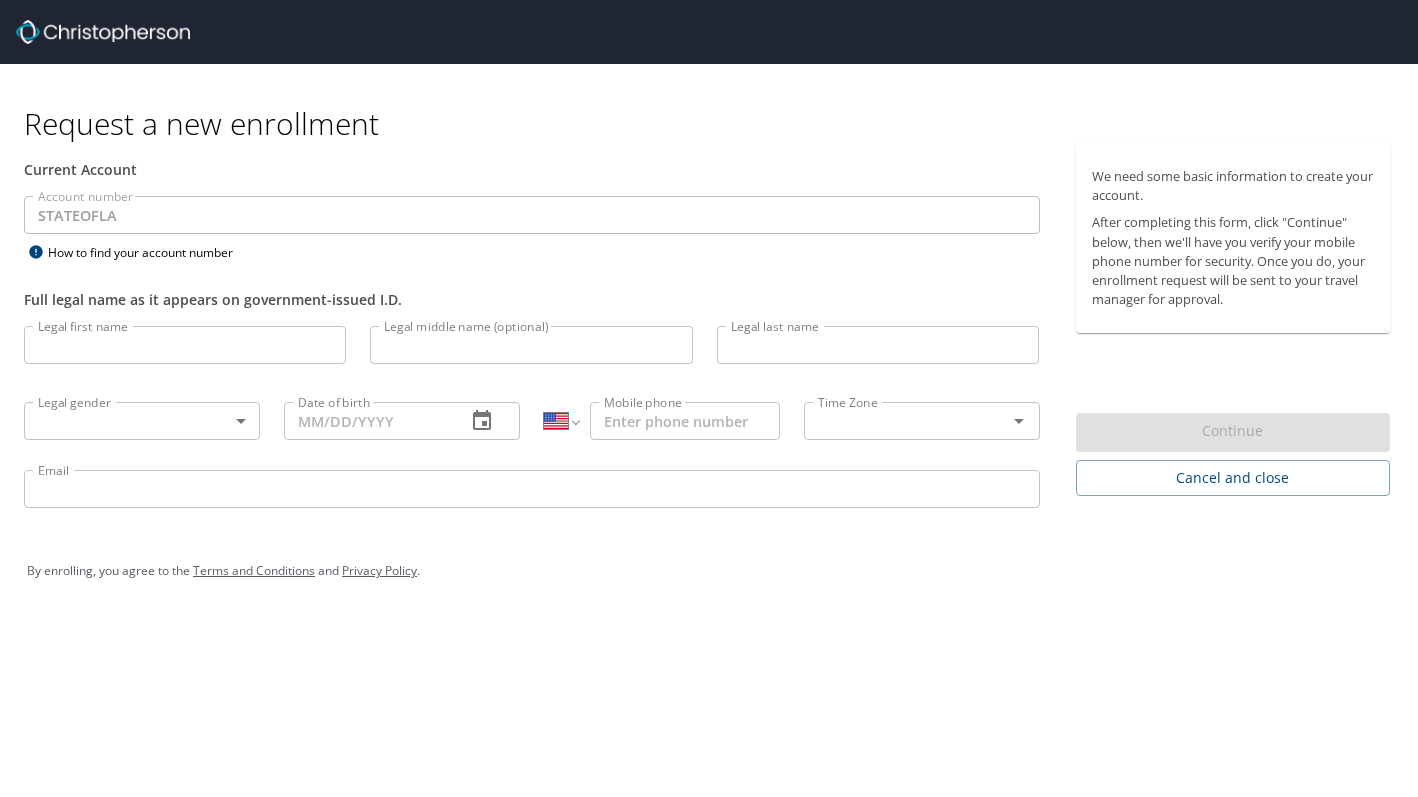 select on "US" 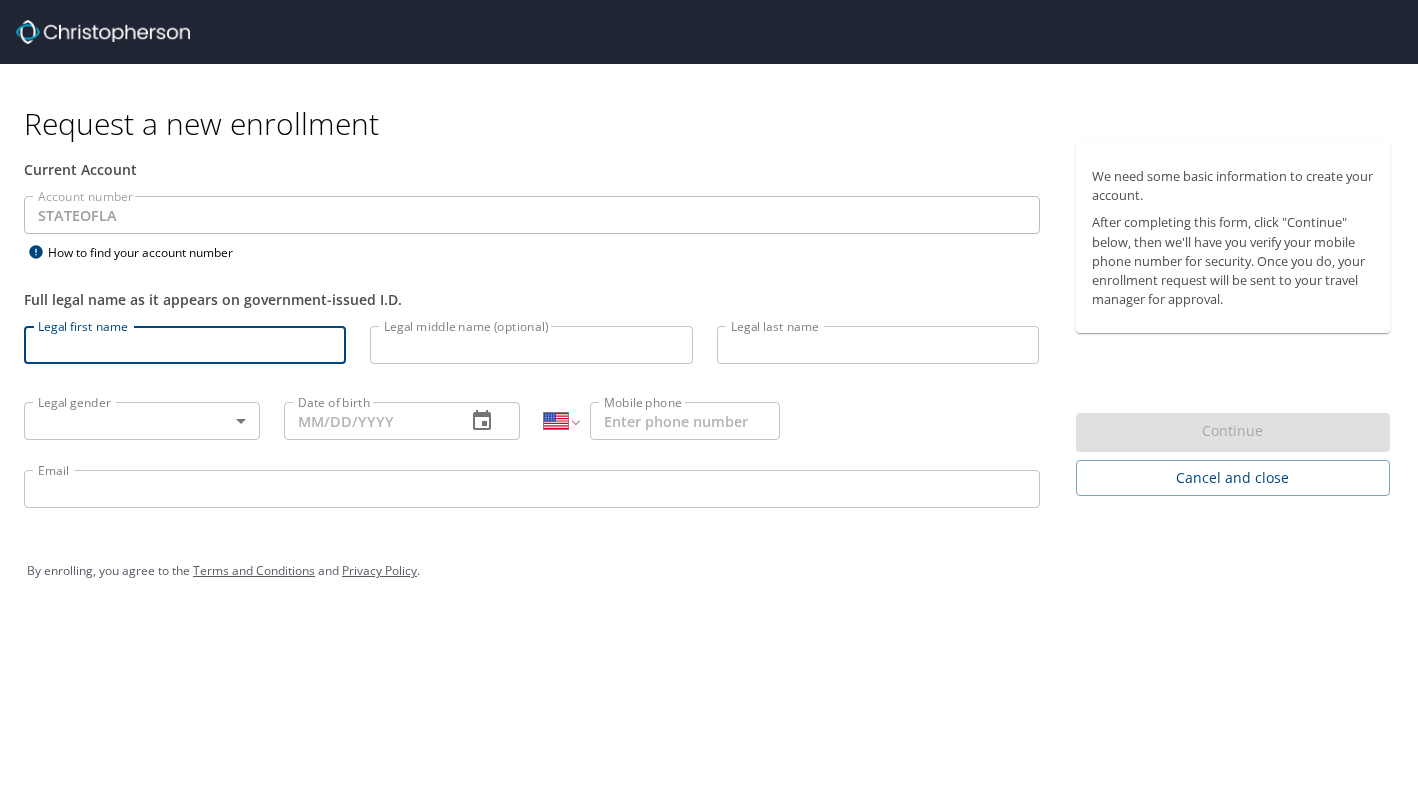 click on "Legal first name" at bounding box center [185, 345] 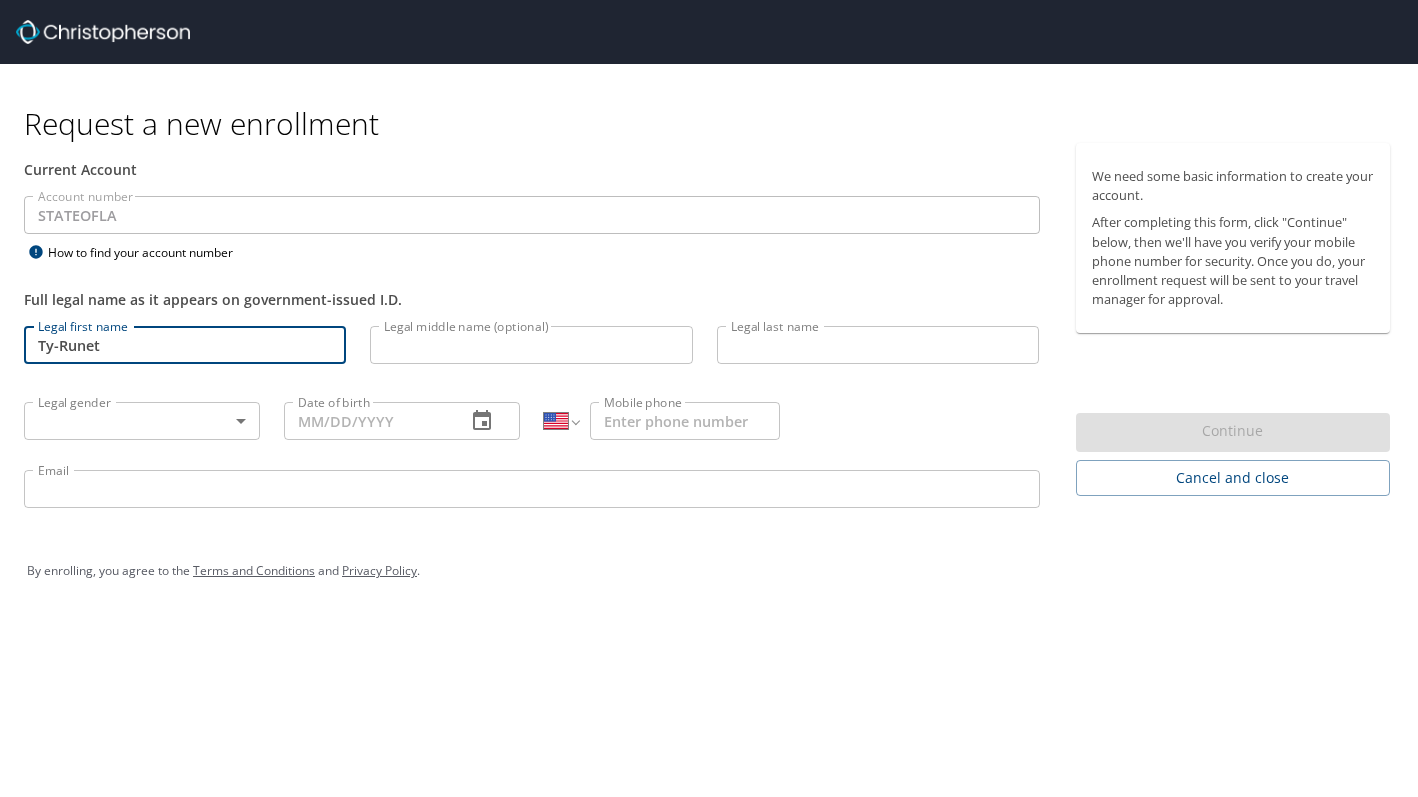 type on "[PERSON_NAME]" 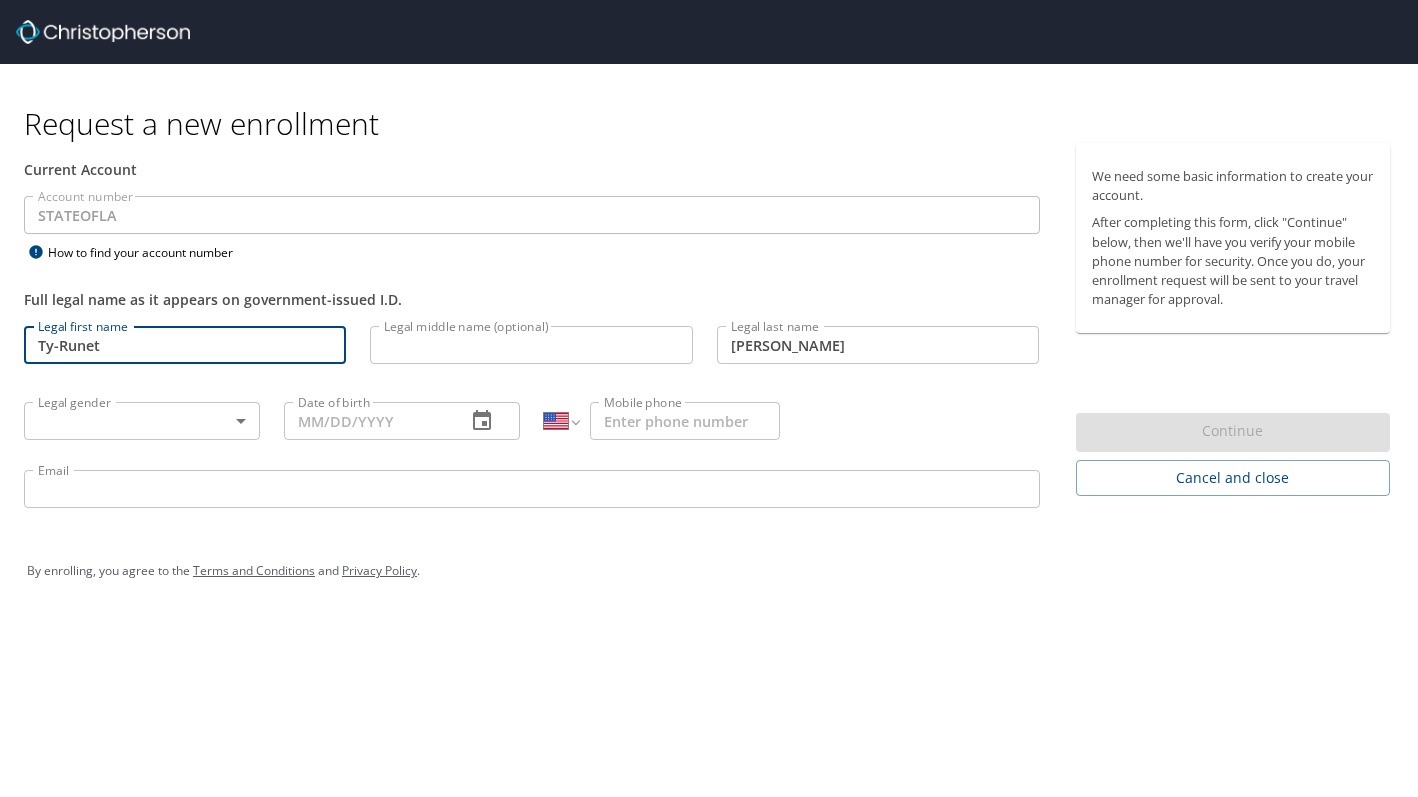 type on "[DEMOGRAPHIC_DATA]" 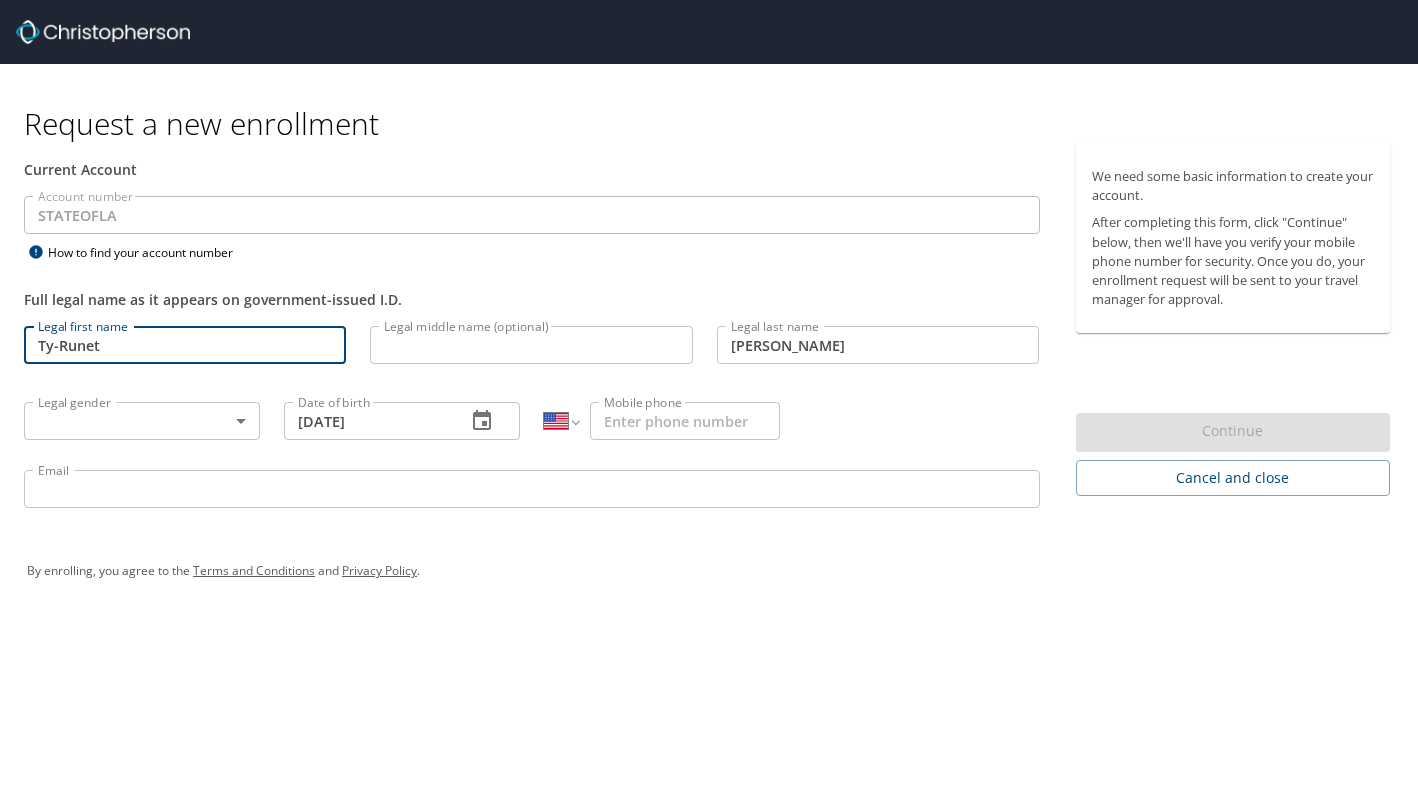 type on "[PHONE_NUMBER]" 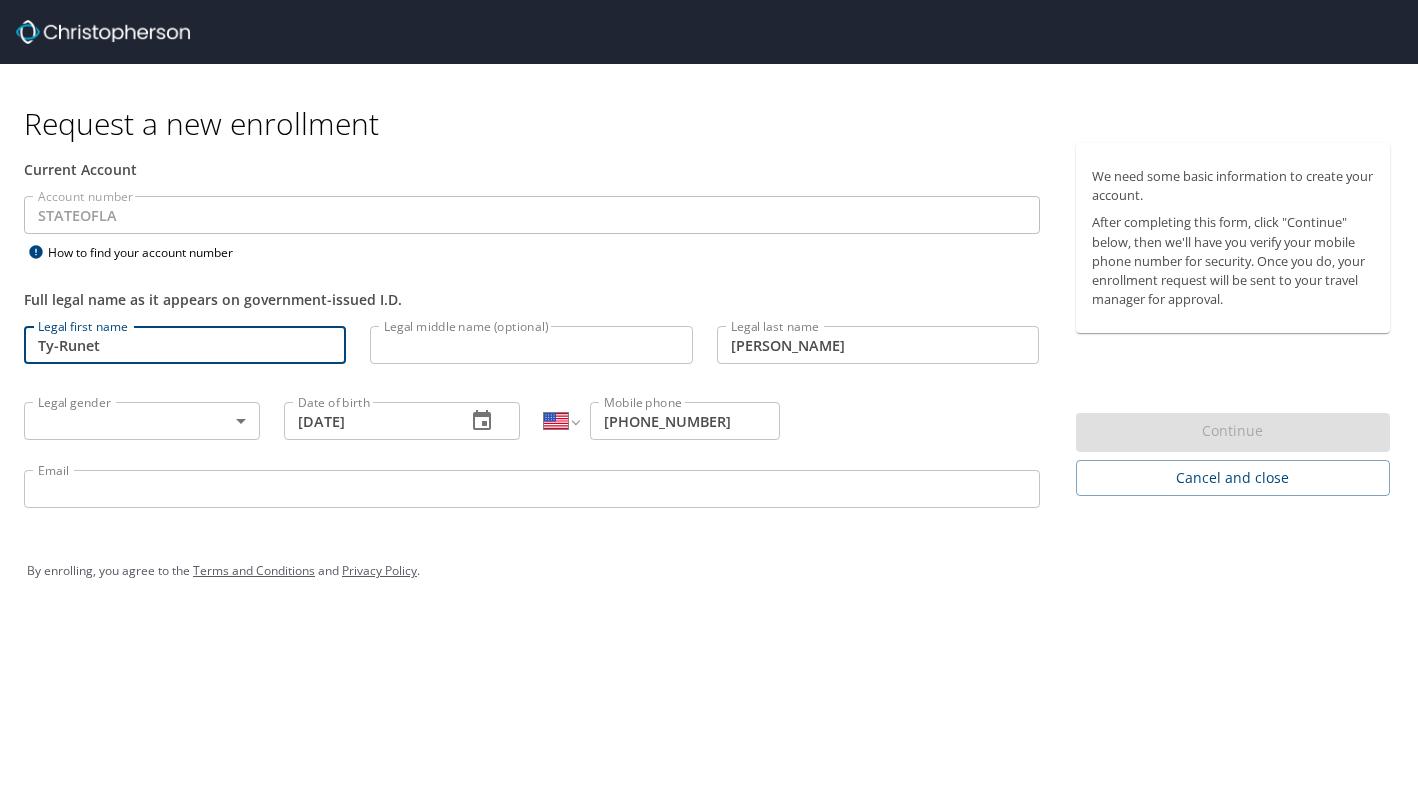 type on "[EMAIL_ADDRESS][DOMAIN_NAME]" 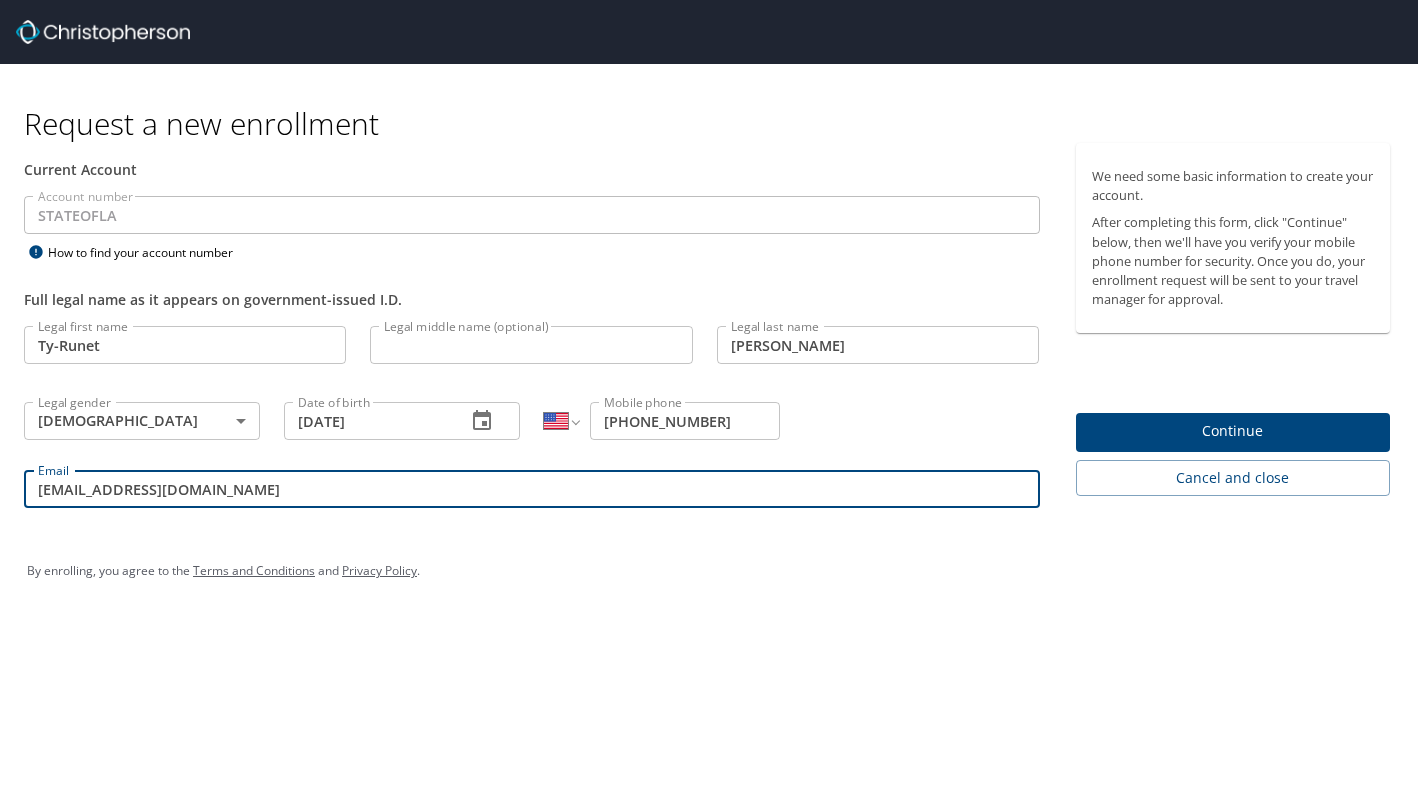 click on "[EMAIL_ADDRESS][DOMAIN_NAME]" at bounding box center (532, 489) 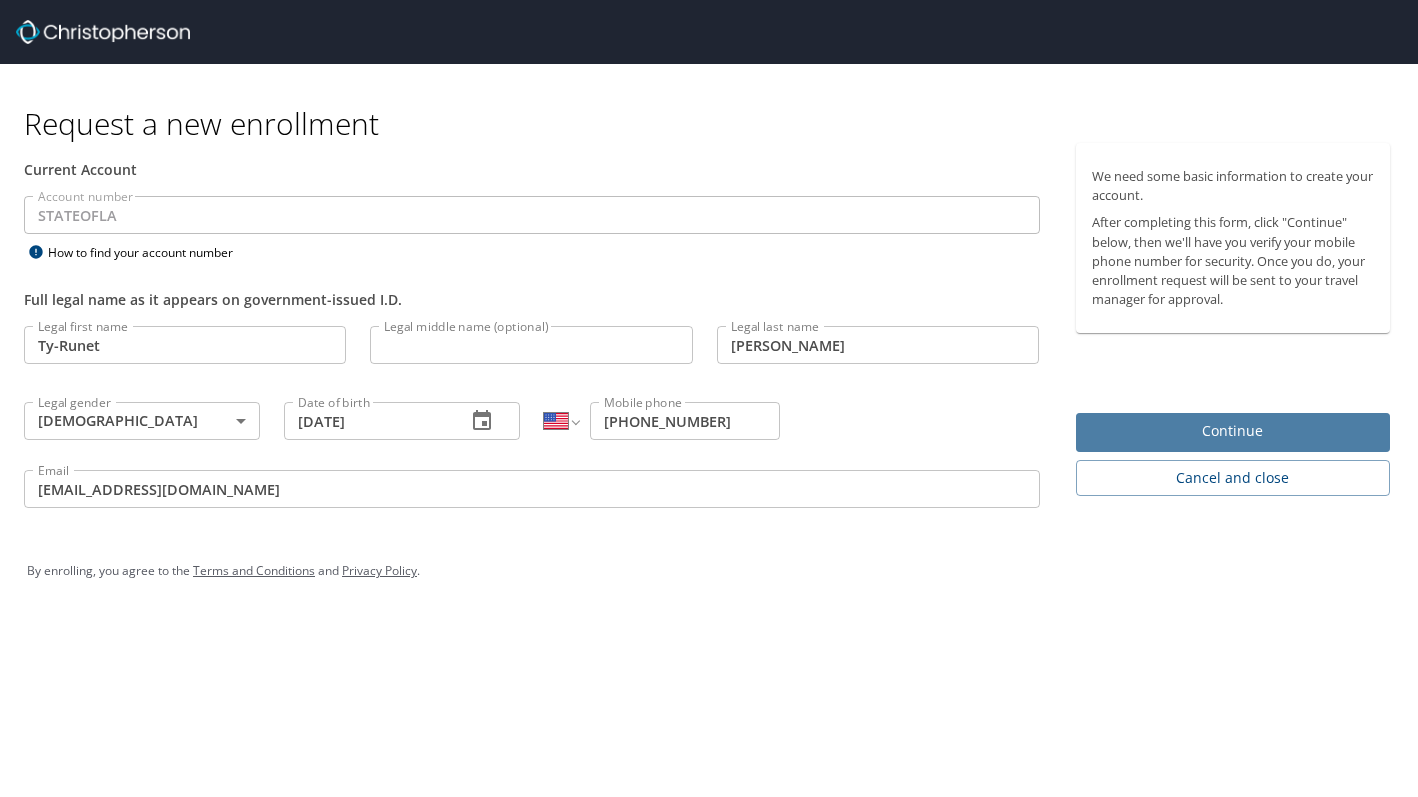 click on "Continue" at bounding box center [1233, 431] 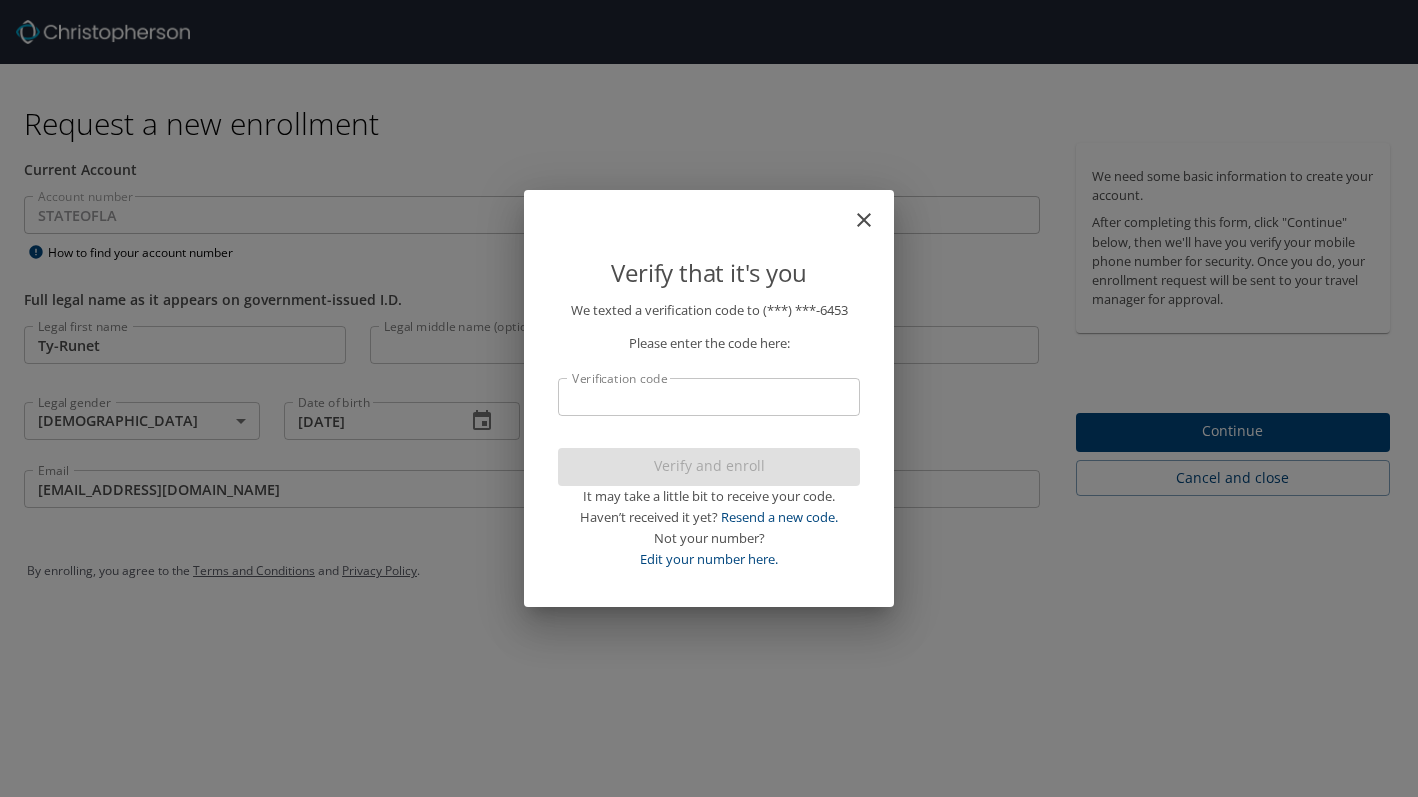 click on "Verification code" at bounding box center (709, 397) 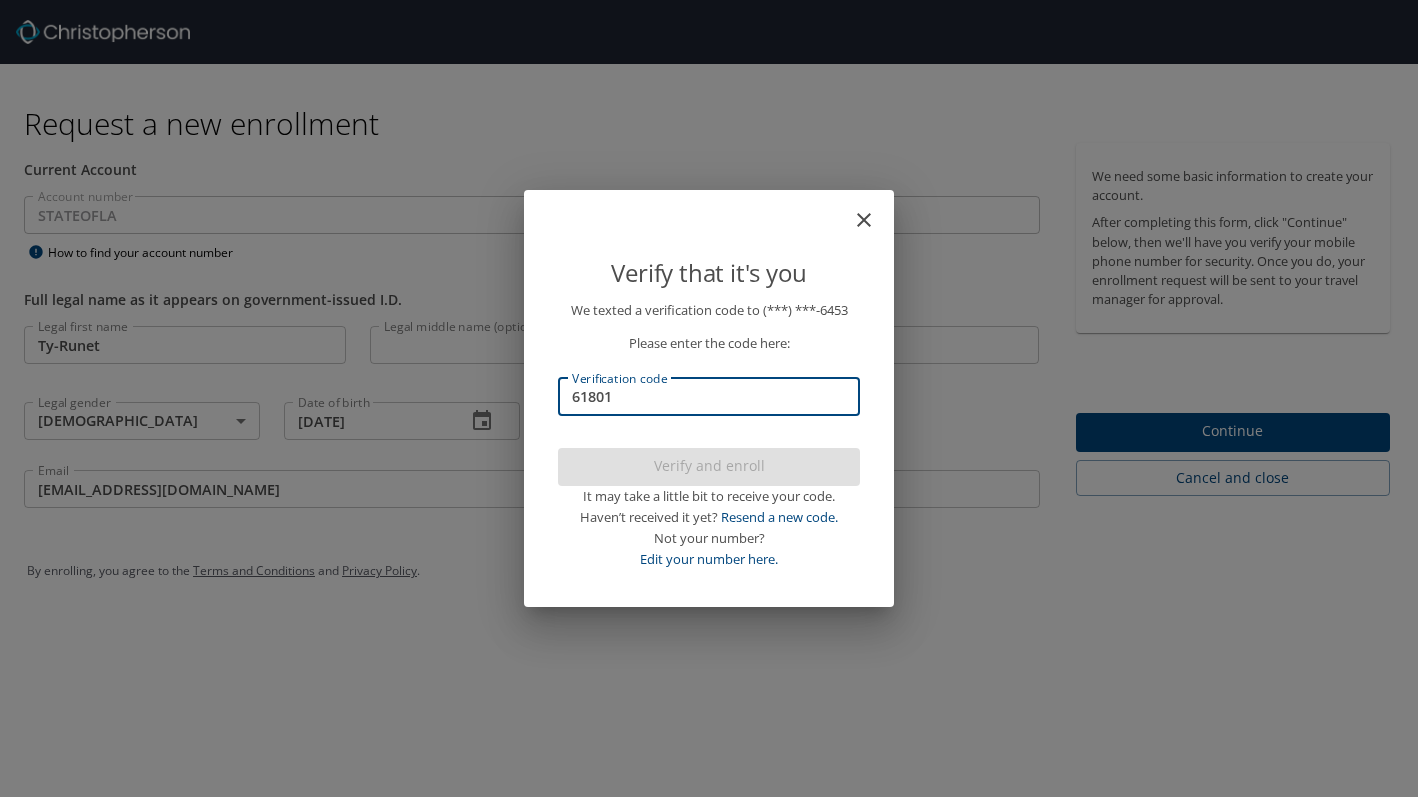 type on "618014" 